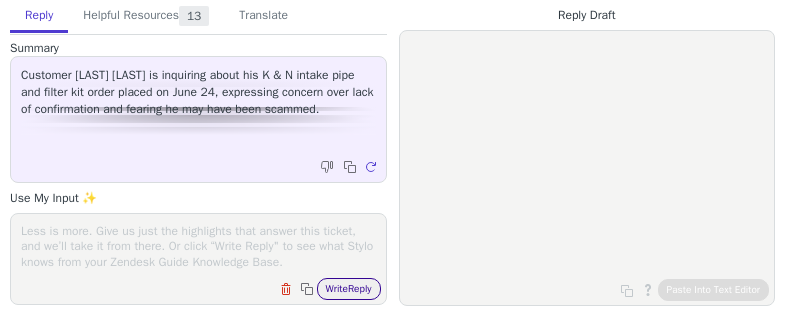 scroll, scrollTop: 0, scrollLeft: 0, axis: both 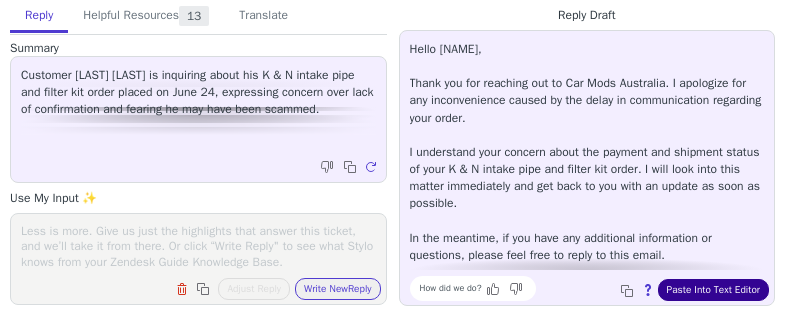 click on "Paste Into Text Editor" at bounding box center (713, 290) 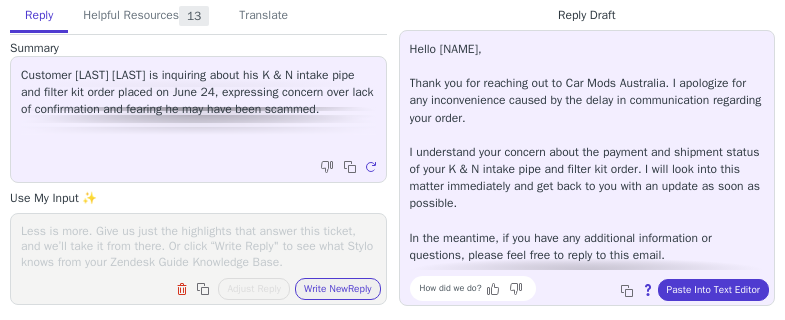 click at bounding box center [198, 246] 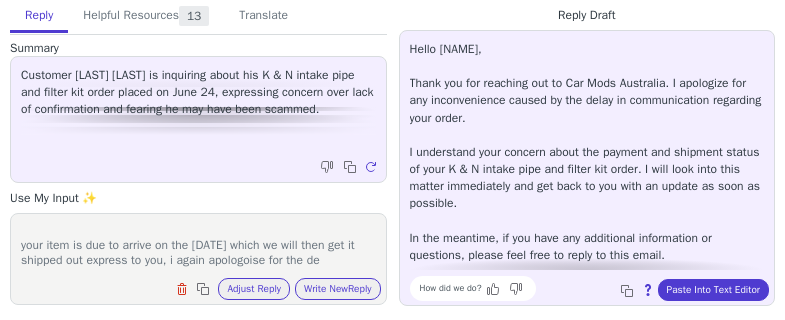 scroll, scrollTop: 32, scrollLeft: 0, axis: vertical 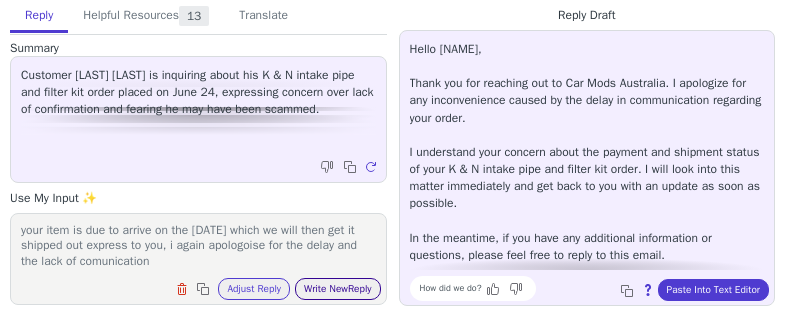 type on "my apologies for the delay
your item is due to arrive on the 17/07 which we will then get it shipped out express to you, i again apologoise for the delay and the lack of comunication" 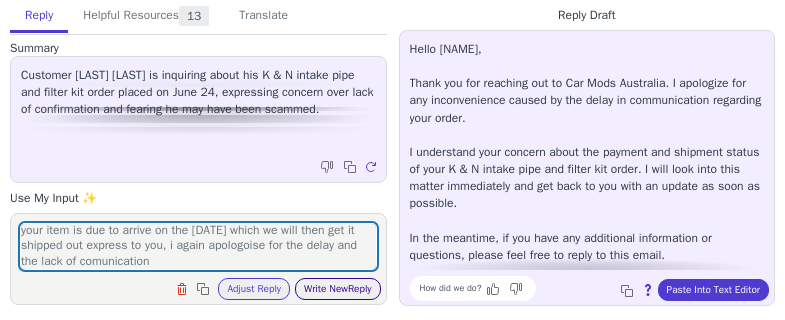 click on "Write New  Reply" at bounding box center [338, 289] 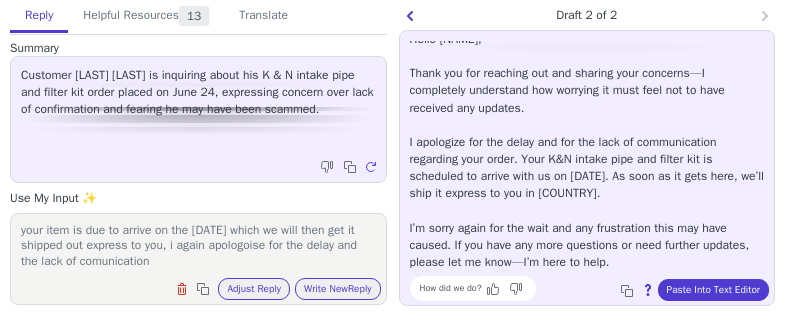 scroll, scrollTop: 11, scrollLeft: 0, axis: vertical 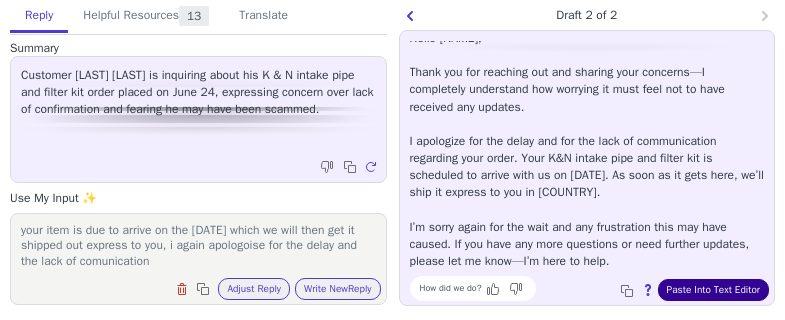 click on "Paste Into Text Editor" at bounding box center [713, 290] 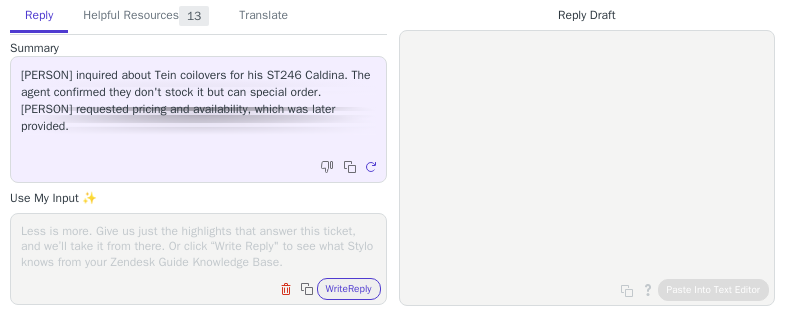 scroll, scrollTop: 0, scrollLeft: 0, axis: both 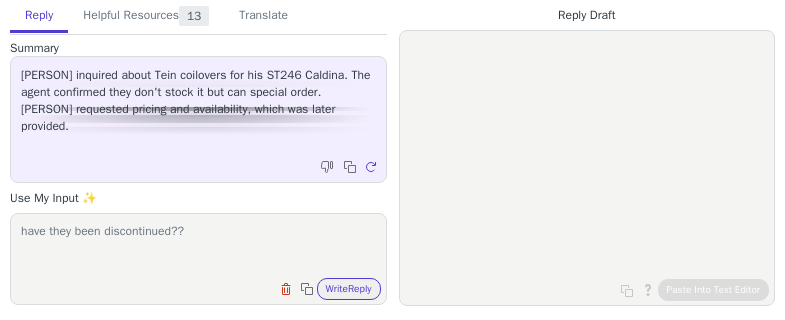 type on "have they been discontinued??" 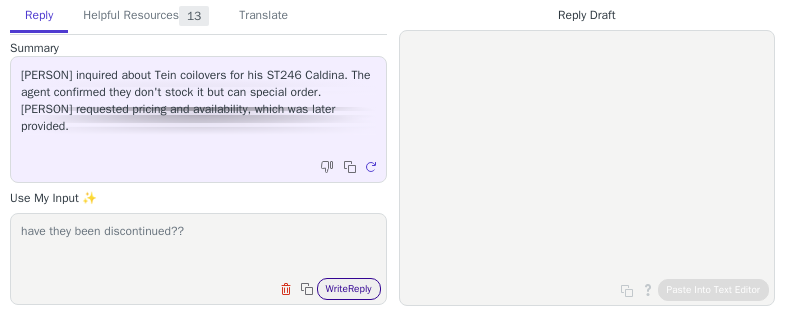click on "Write  Reply" at bounding box center [349, 289] 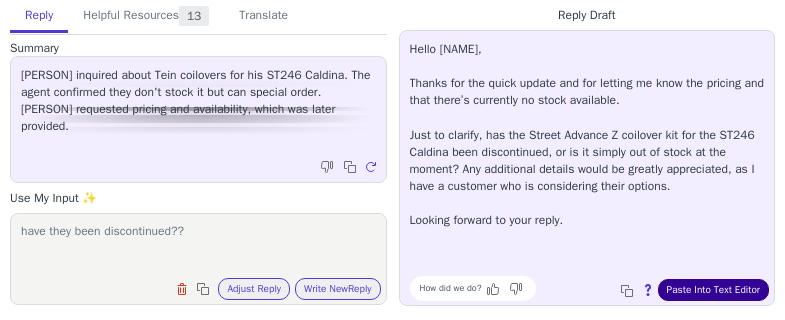 click on "Paste Into Text Editor" at bounding box center (713, 290) 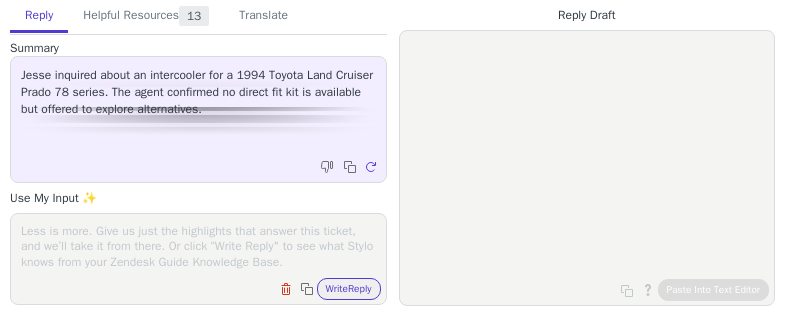 scroll, scrollTop: 0, scrollLeft: 0, axis: both 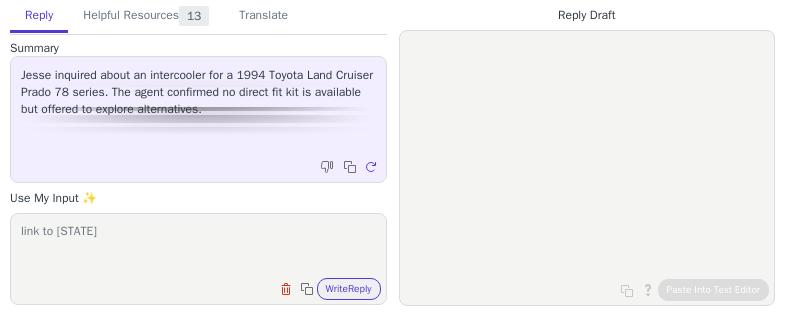 paste on "https://www.4x4modsaustralia.com.au/?query=[STATE]%20intercooler" 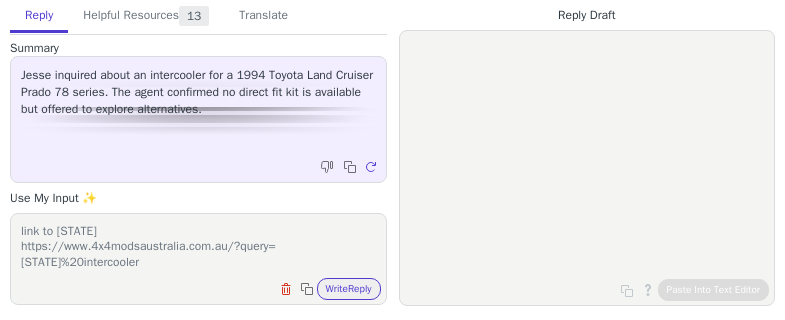 scroll, scrollTop: 1, scrollLeft: 0, axis: vertical 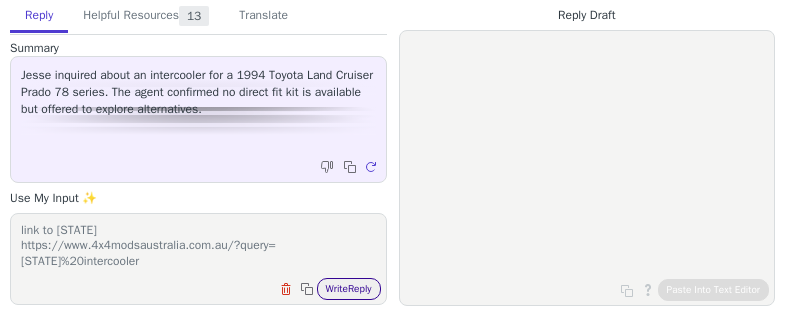 type on "link to [STATE]
https://www.4x4modsaustralia.com.au/?query=[STATE]%20intercooler" 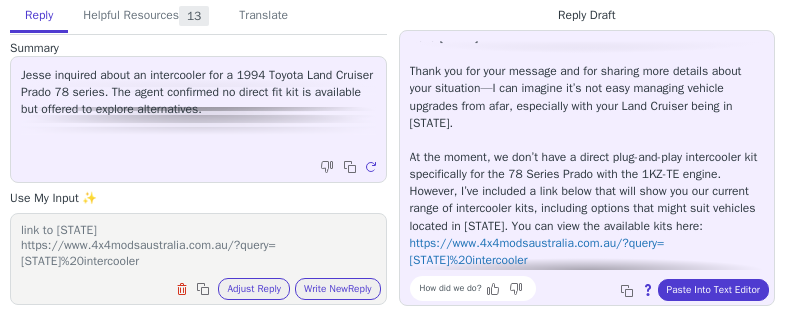 scroll, scrollTop: 16, scrollLeft: 0, axis: vertical 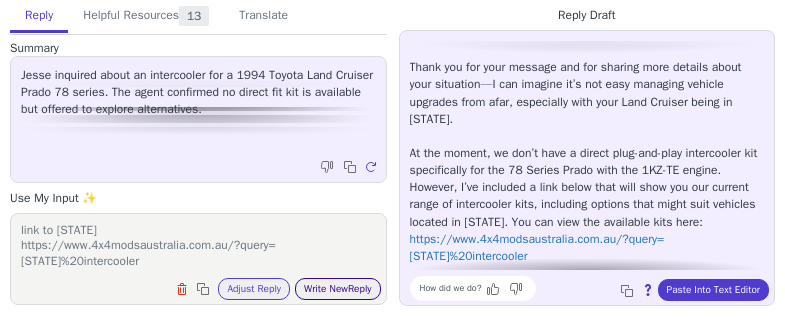 click on "Write New  Reply" at bounding box center [338, 289] 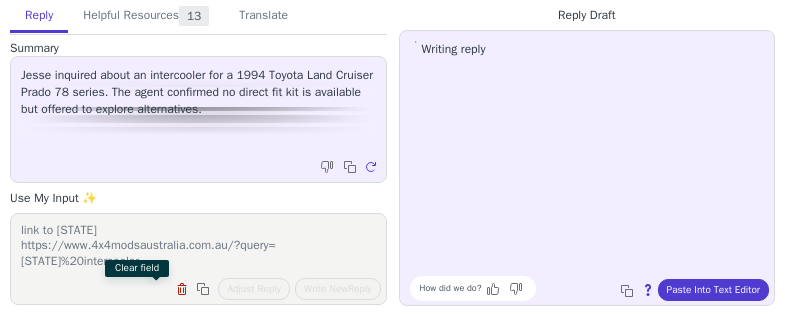 click at bounding box center (184, 291) 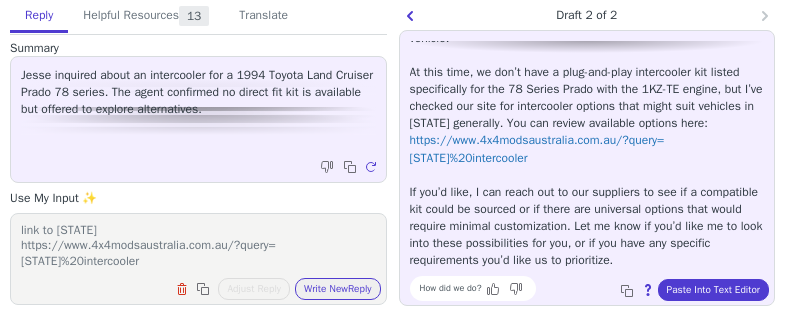 scroll, scrollTop: 114, scrollLeft: 0, axis: vertical 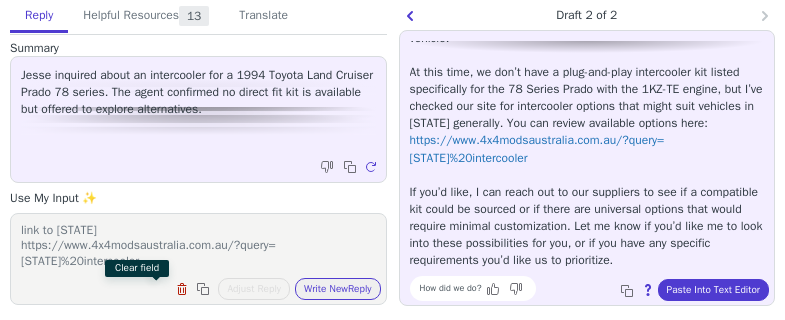 click at bounding box center (182, 289) 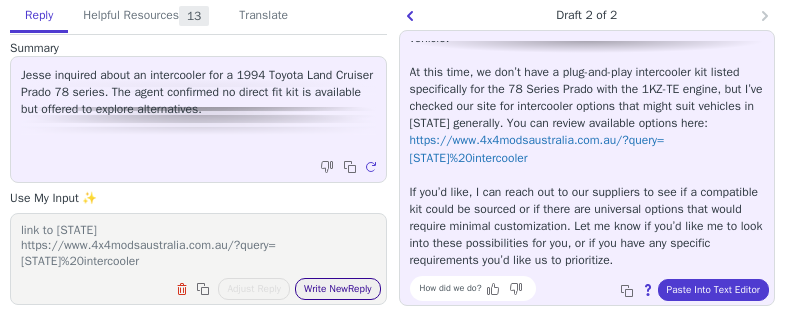 click on "Write New  Reply" at bounding box center [338, 289] 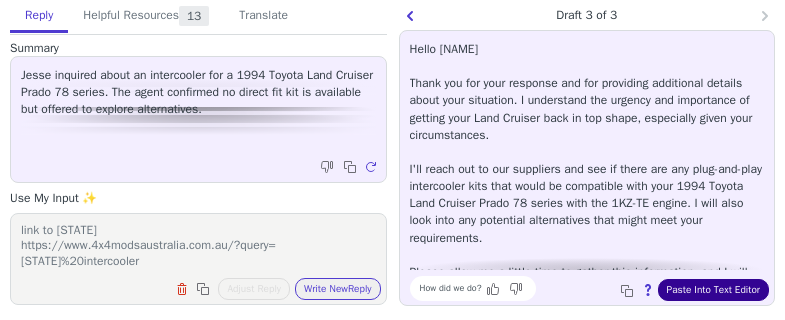 click on "Paste Into Text Editor" at bounding box center [713, 290] 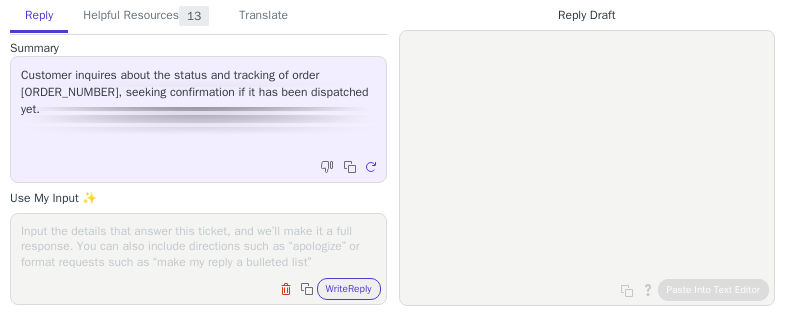 scroll, scrollTop: 0, scrollLeft: 0, axis: both 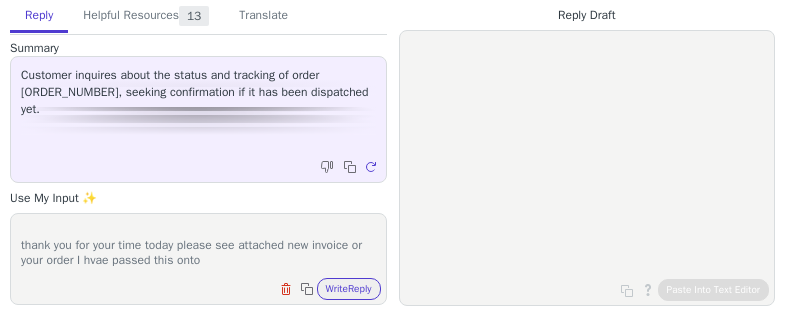 click on "Hey [NAME],
thank you for your time today please see attached new invoice or your order I hvae passed this onto" at bounding box center [198, 246] 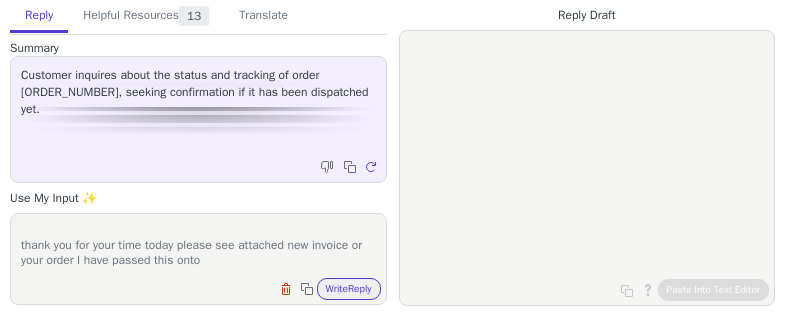 click on "Hey [NAME],
thank you for your time today please see attached new invoice or your order I have passed this onto" at bounding box center (198, 246) 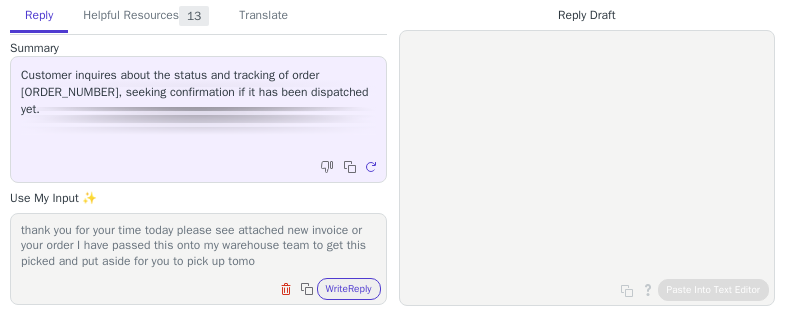 scroll, scrollTop: 47, scrollLeft: 0, axis: vertical 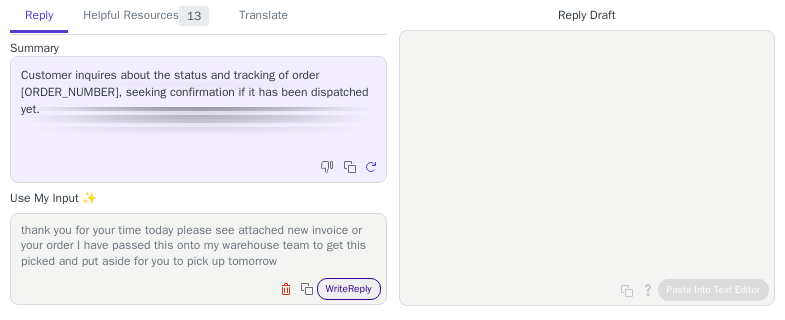 type on "Hey [NAME],
thank you for your time today please see attached new invoice or your order I have passed this onto my warehouse team to get this picked and put aside for you to pick up tomorrow" 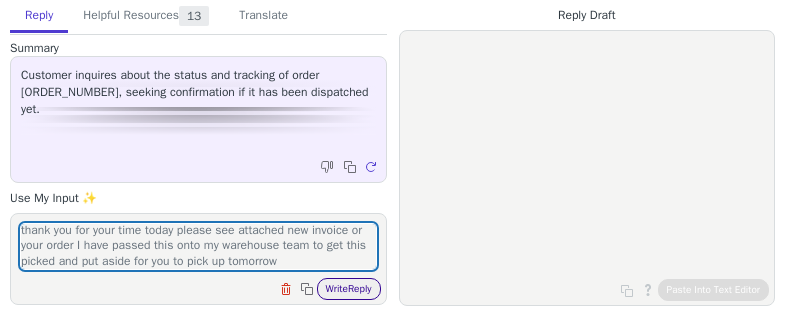 click on "Write  Reply" at bounding box center [349, 289] 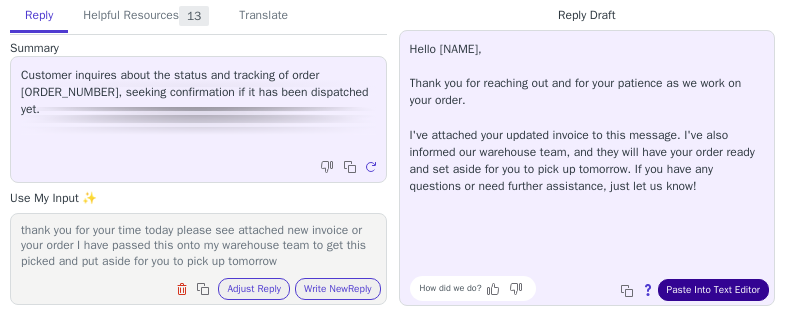 click on "Paste Into Text Editor" at bounding box center (713, 290) 